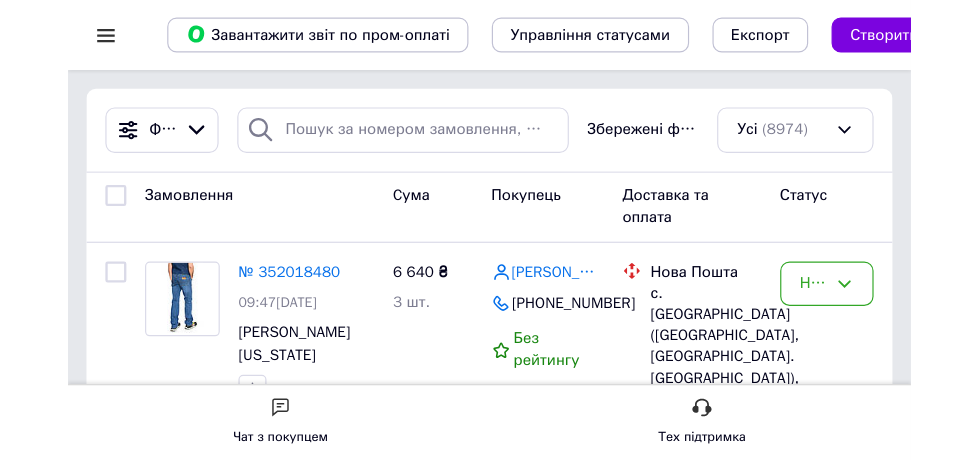 scroll, scrollTop: 0, scrollLeft: 0, axis: both 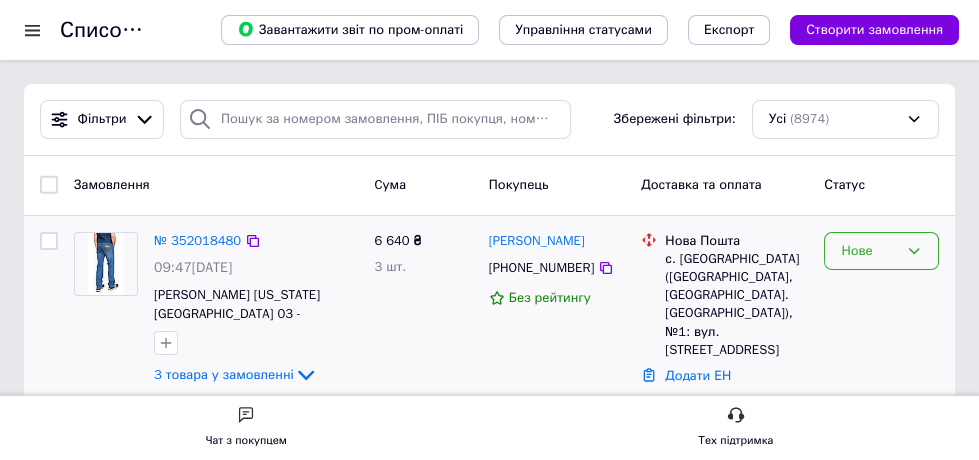 click 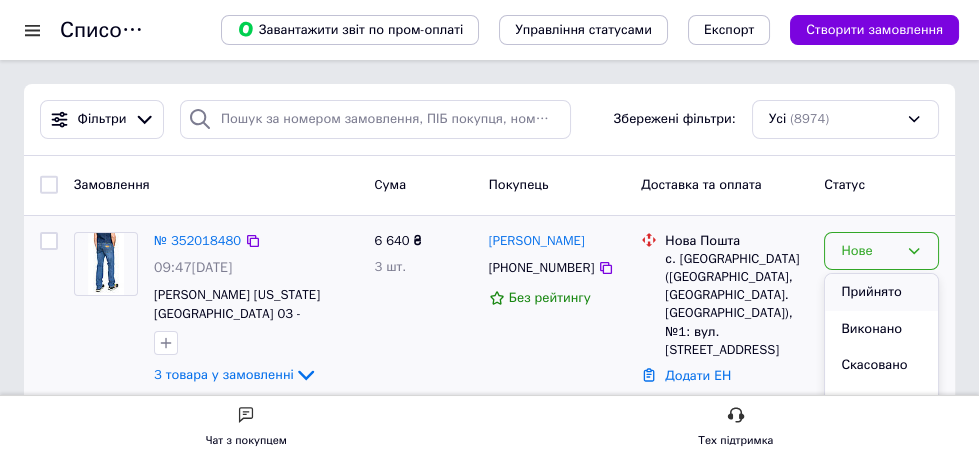 click on "Прийнято" at bounding box center [881, 292] 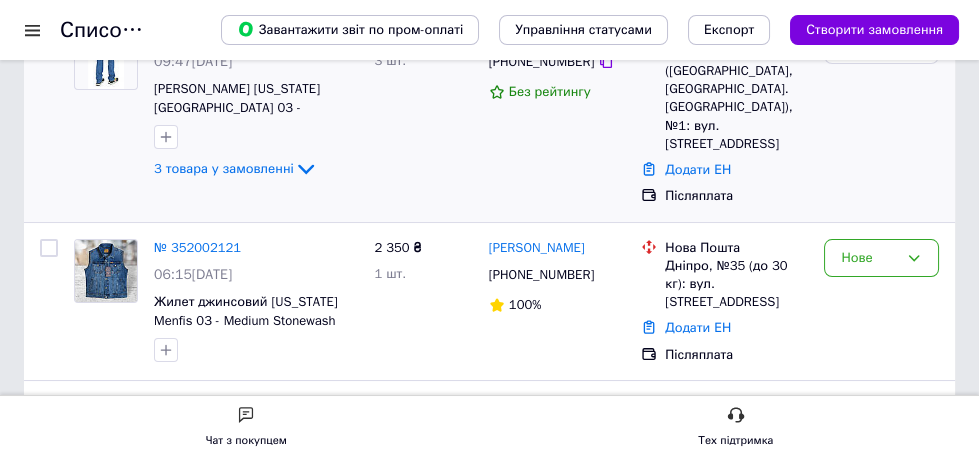 scroll, scrollTop: 272, scrollLeft: 0, axis: vertical 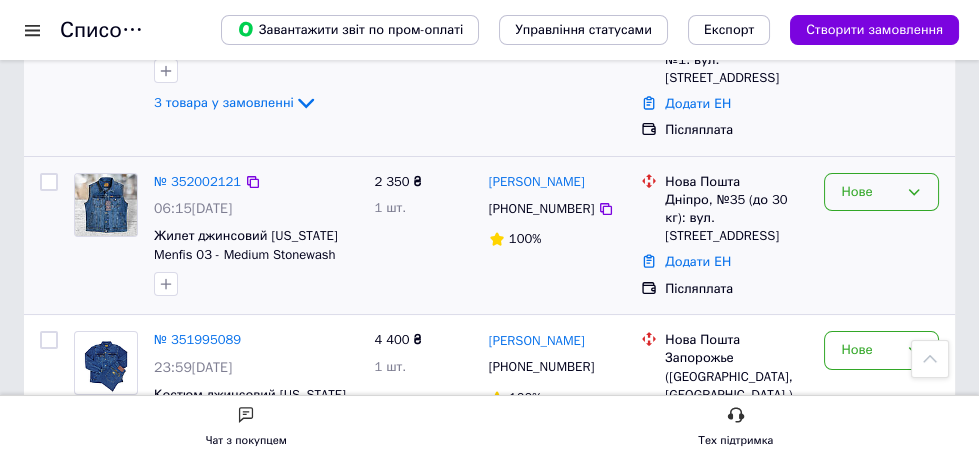 click 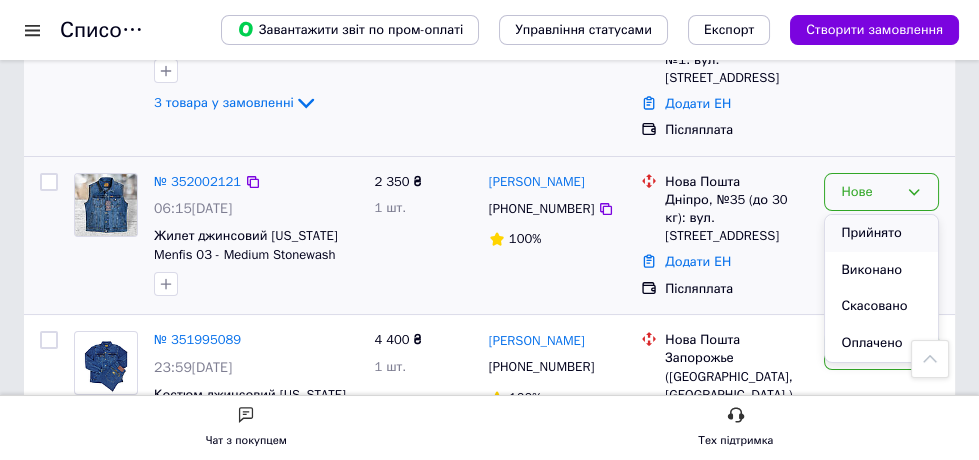 click on "Прийнято" at bounding box center (881, 233) 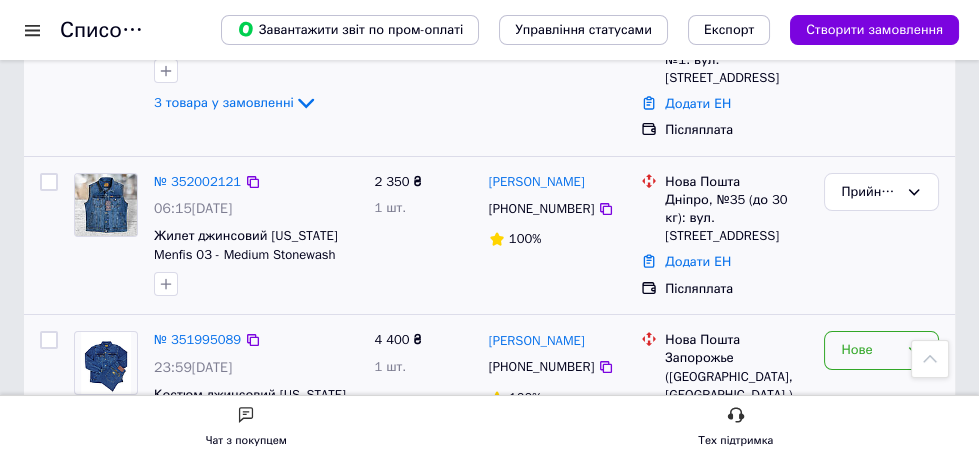 click 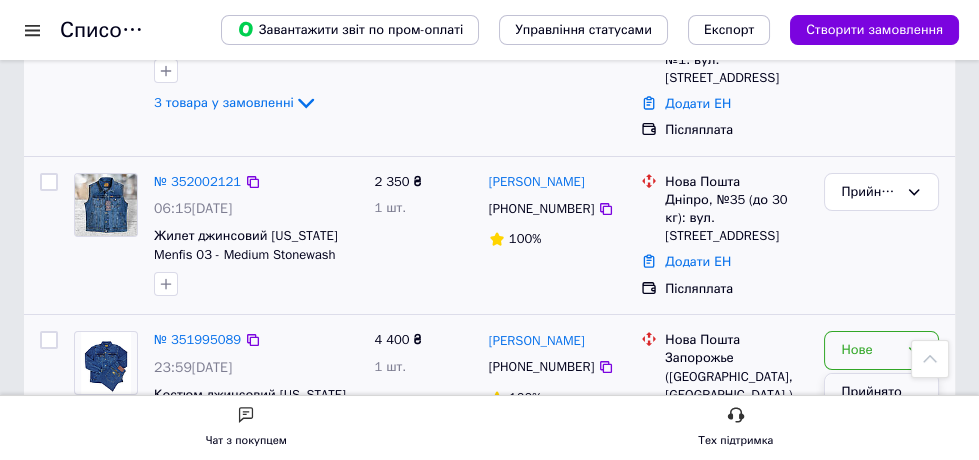 click on "Прийнято" at bounding box center (881, 392) 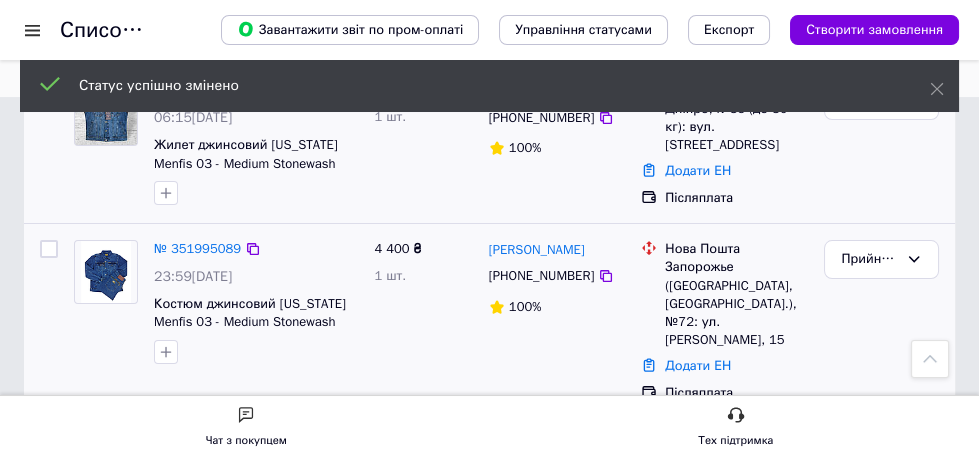 scroll, scrollTop: 545, scrollLeft: 0, axis: vertical 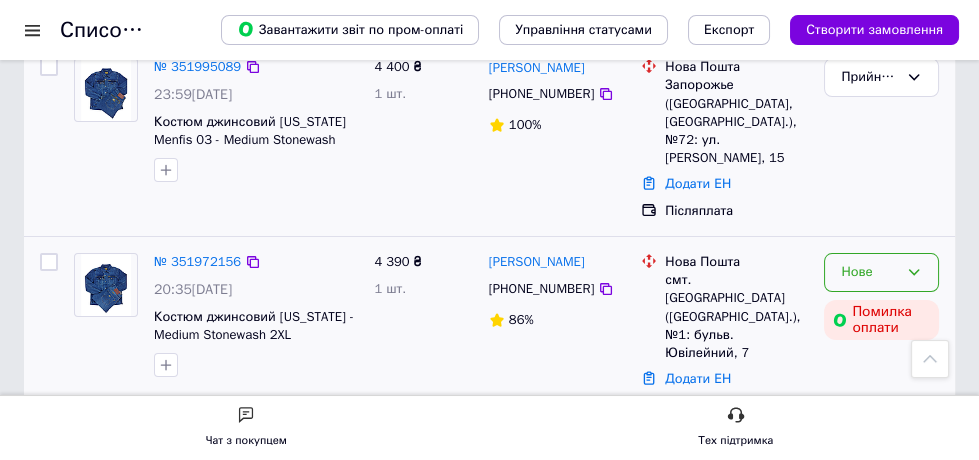 click 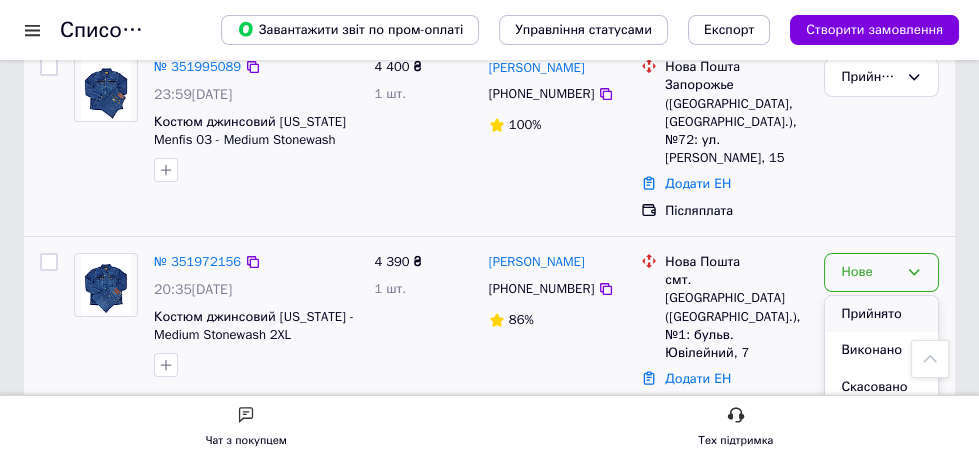 click on "Прийнято" at bounding box center [881, 314] 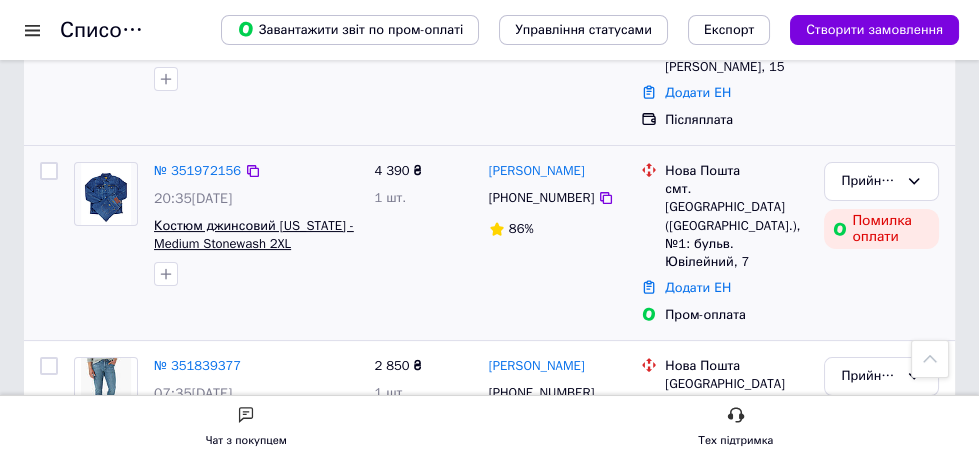 scroll, scrollTop: 454, scrollLeft: 0, axis: vertical 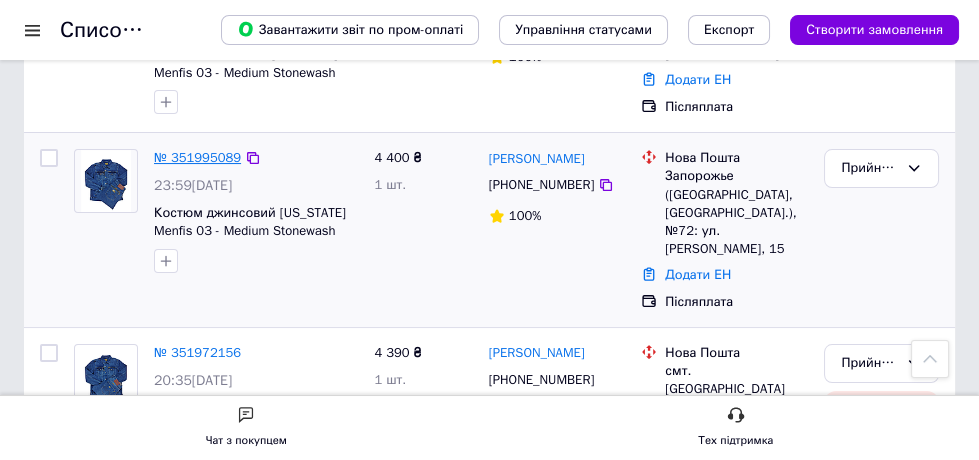 click on "№ 351995089" at bounding box center [197, 157] 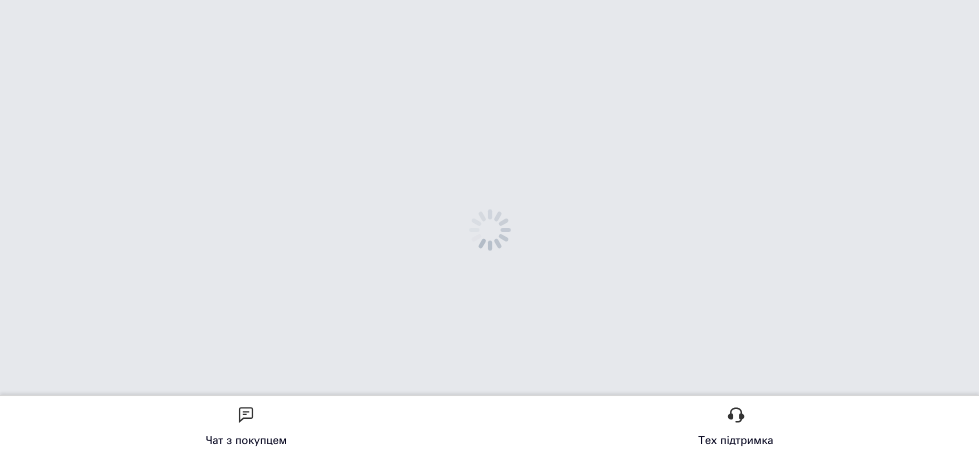 scroll, scrollTop: 0, scrollLeft: 0, axis: both 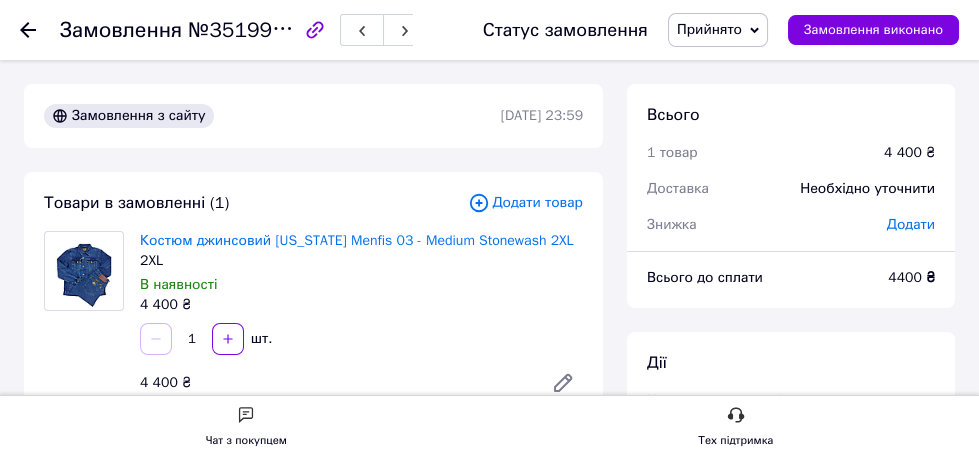 click 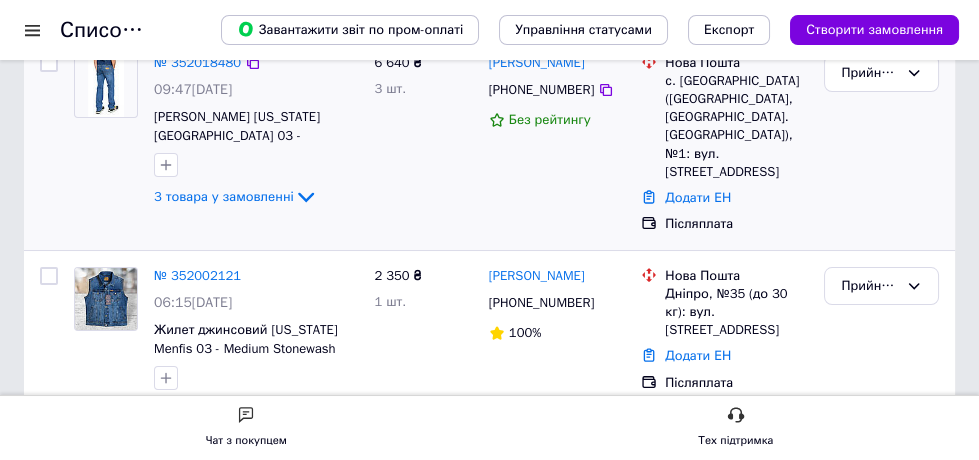 scroll, scrollTop: 181, scrollLeft: 0, axis: vertical 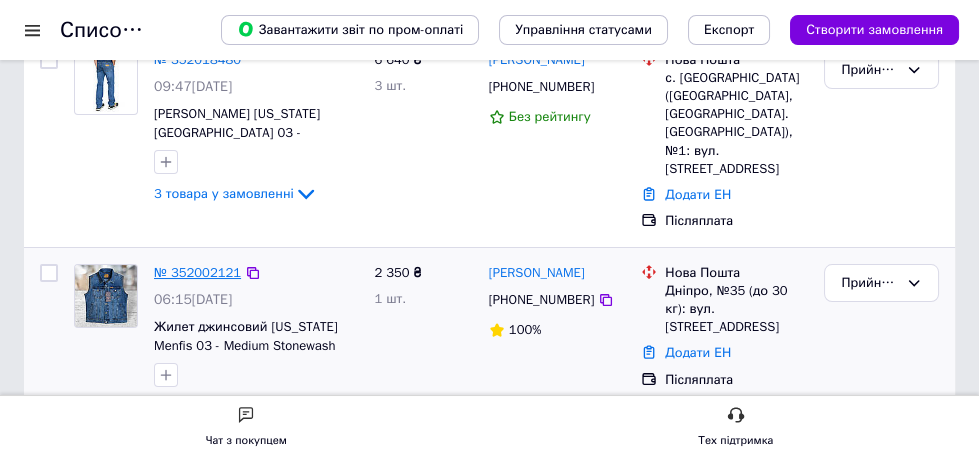 click on "№ 352002121" at bounding box center [197, 272] 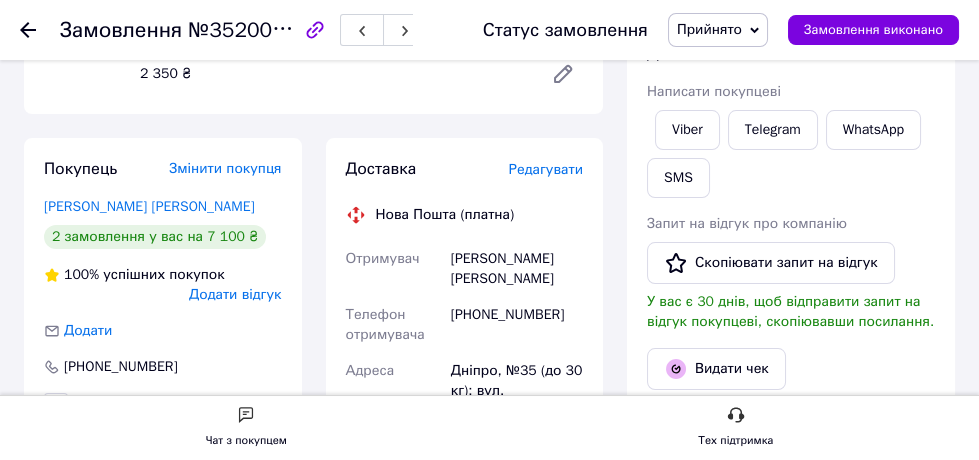 scroll, scrollTop: 454, scrollLeft: 0, axis: vertical 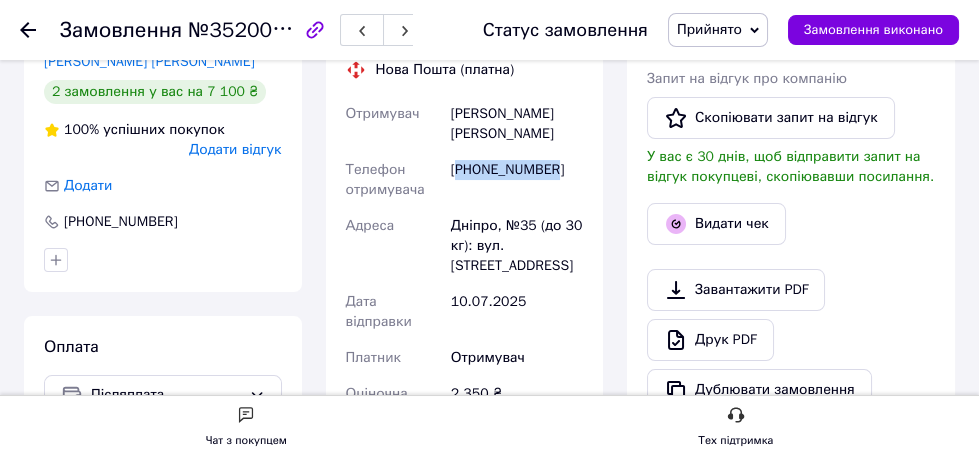 drag, startPoint x: 457, startPoint y: 164, endPoint x: 562, endPoint y: 170, distance: 105.17129 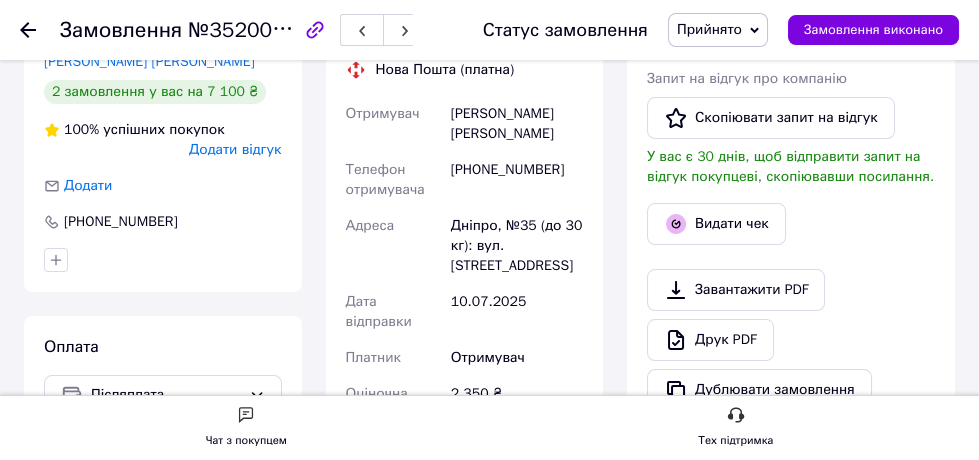 click 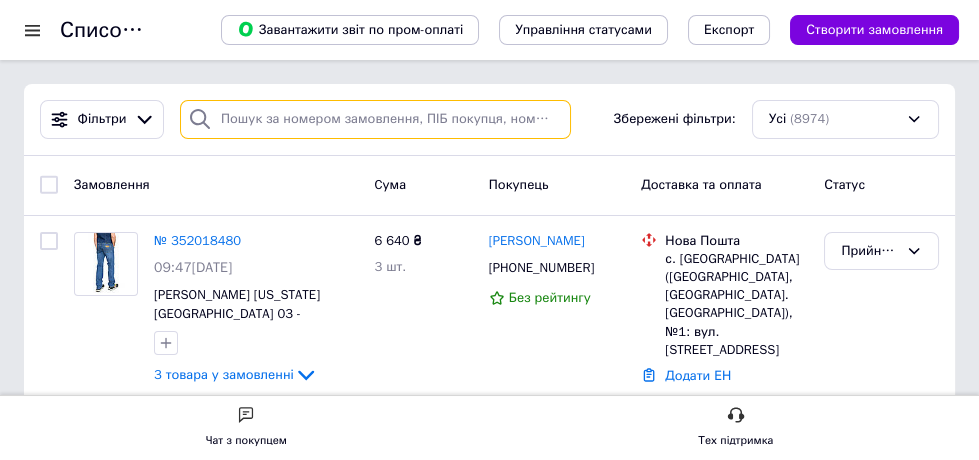 click at bounding box center [375, 119] 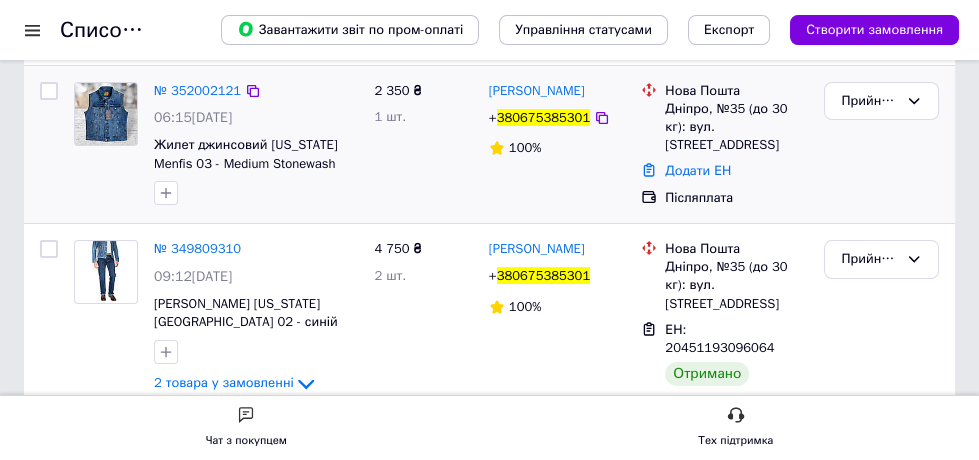 scroll, scrollTop: 181, scrollLeft: 0, axis: vertical 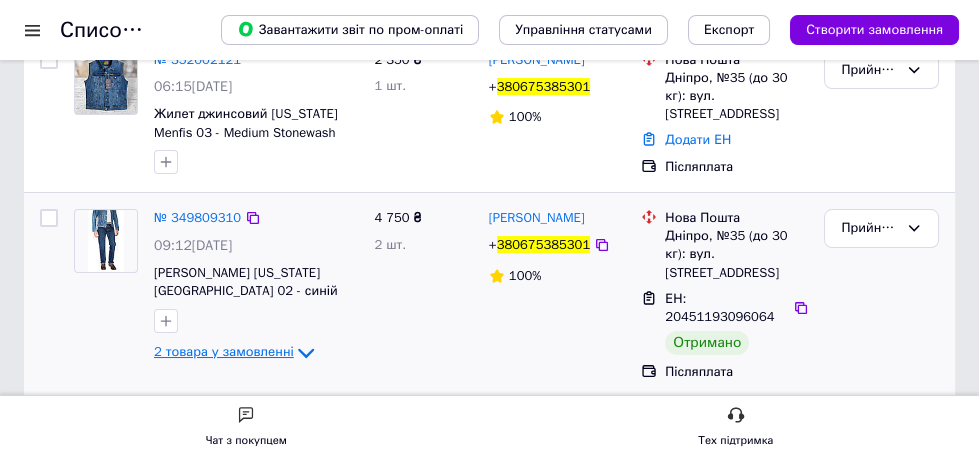 type on "380675385301" 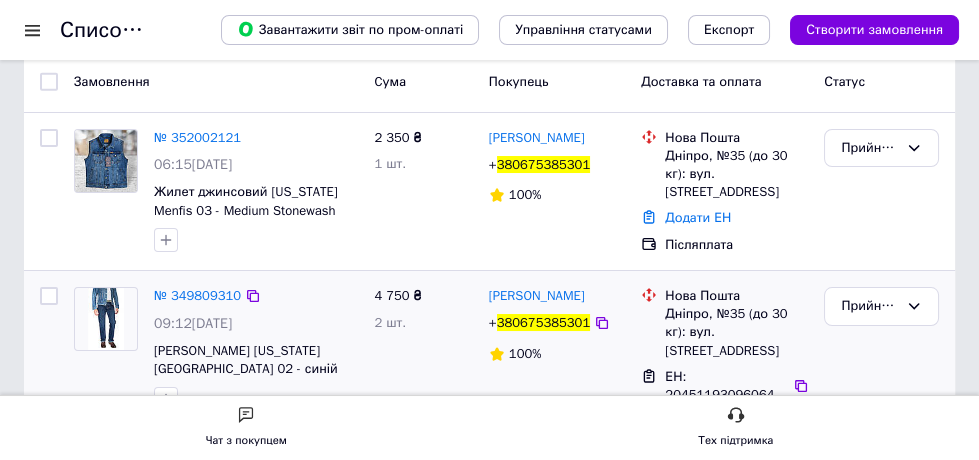 scroll, scrollTop: 0, scrollLeft: 0, axis: both 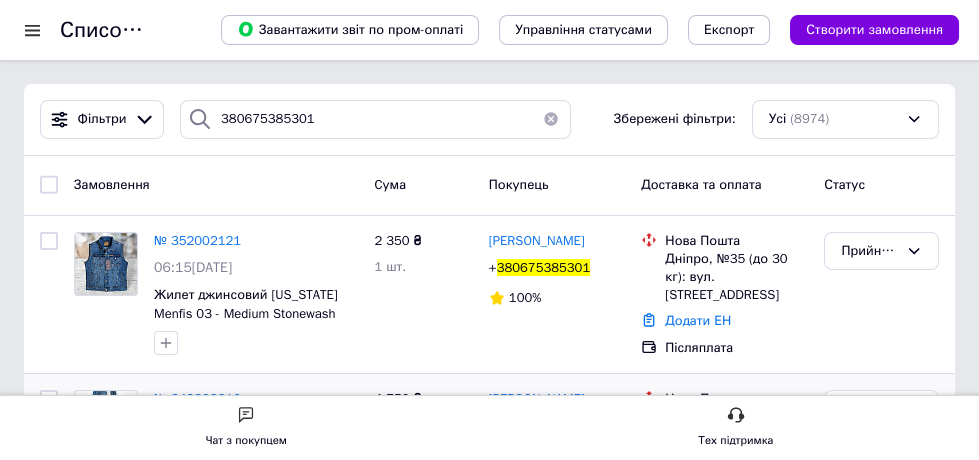 type 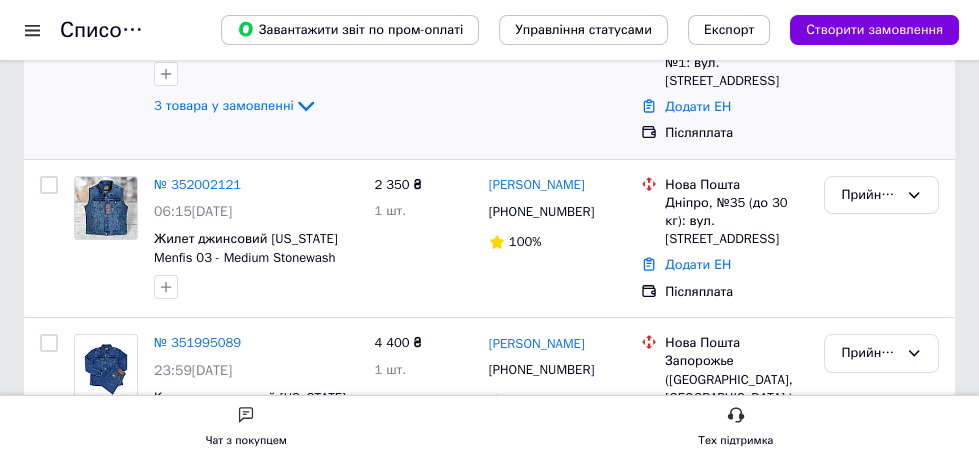 scroll, scrollTop: 272, scrollLeft: 0, axis: vertical 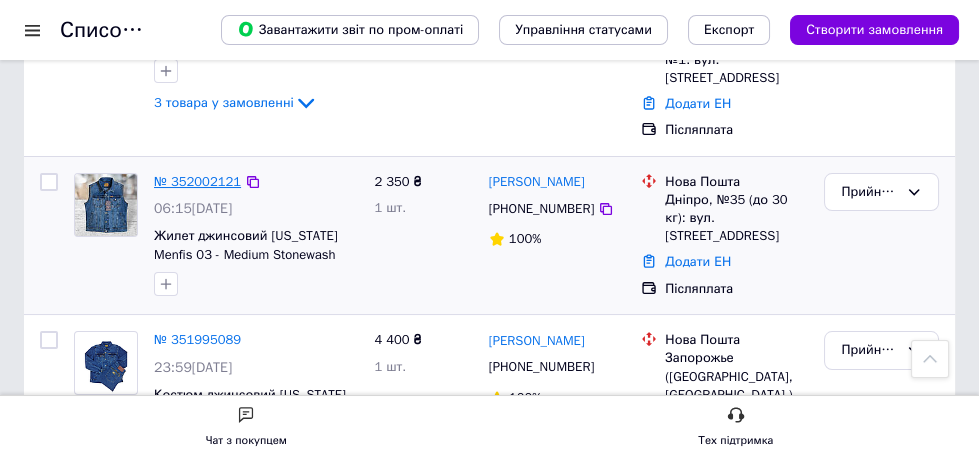 click on "№ 352002121" at bounding box center (197, 181) 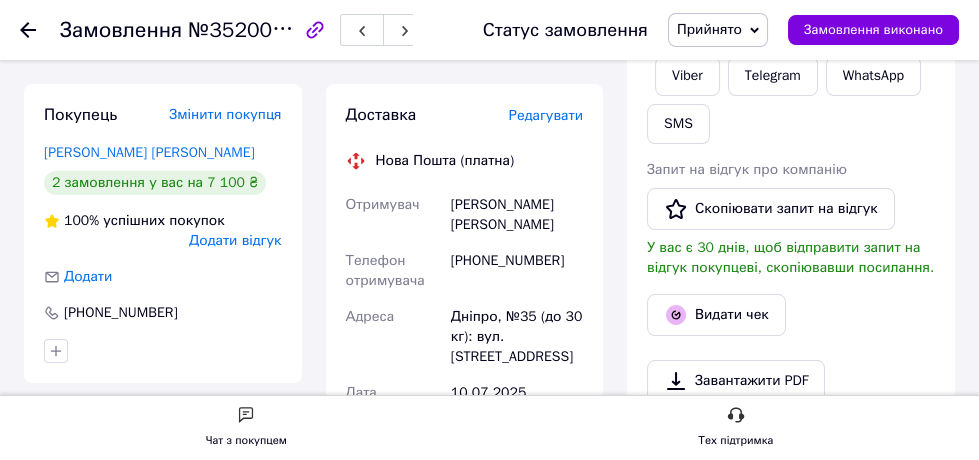 scroll, scrollTop: 454, scrollLeft: 0, axis: vertical 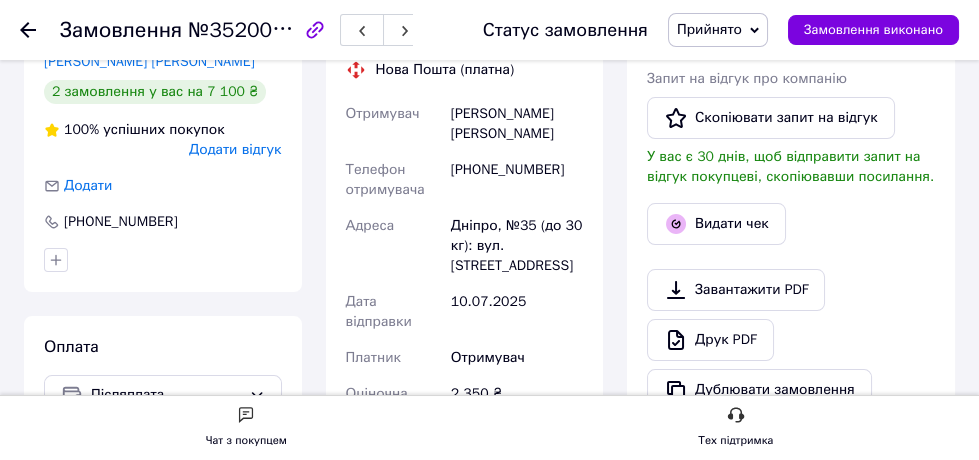 click on "[PHONE_NUMBER]" at bounding box center [517, 180] 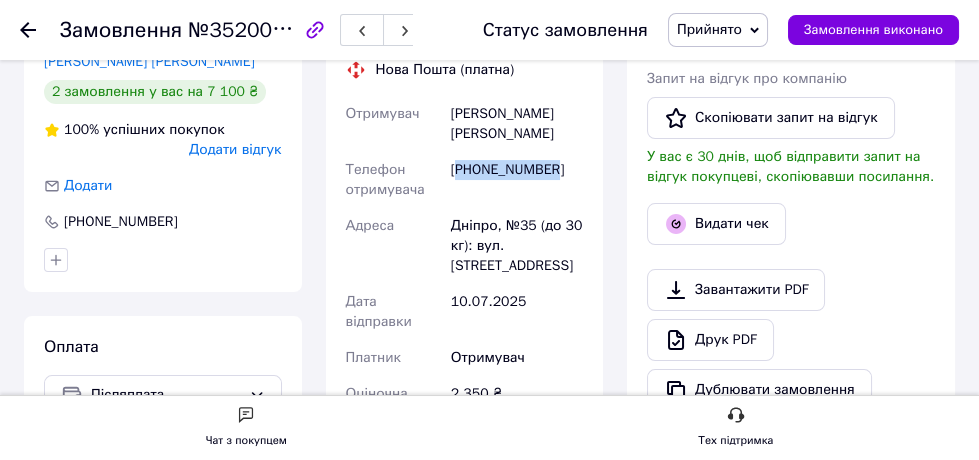 drag, startPoint x: 460, startPoint y: 171, endPoint x: 602, endPoint y: 180, distance: 142.28493 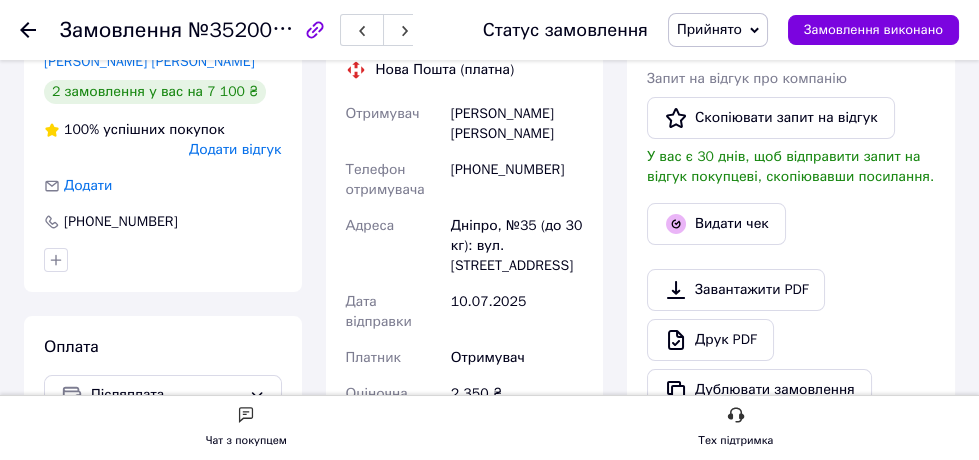 click 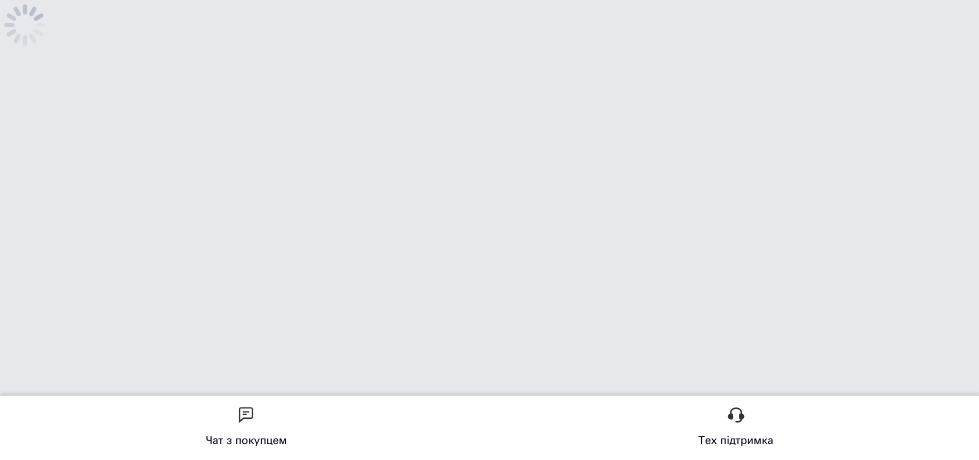 scroll, scrollTop: 0, scrollLeft: 0, axis: both 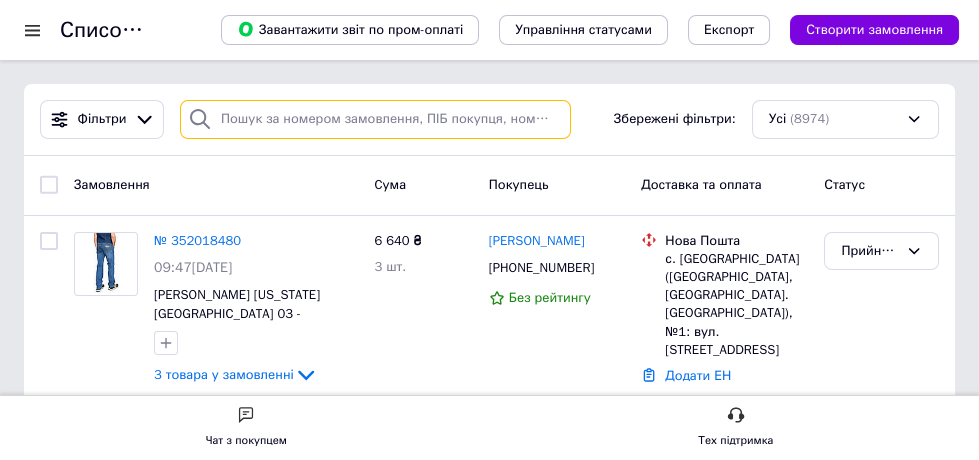 click at bounding box center [375, 119] 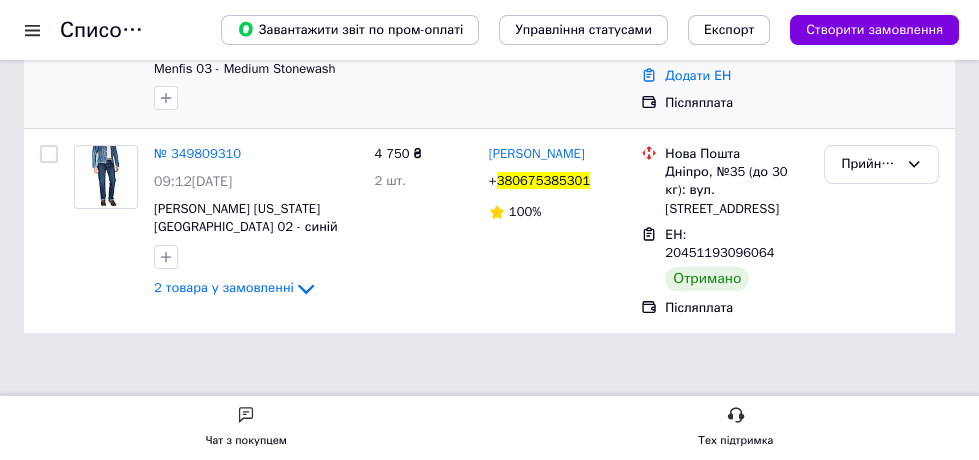 scroll, scrollTop: 248, scrollLeft: 0, axis: vertical 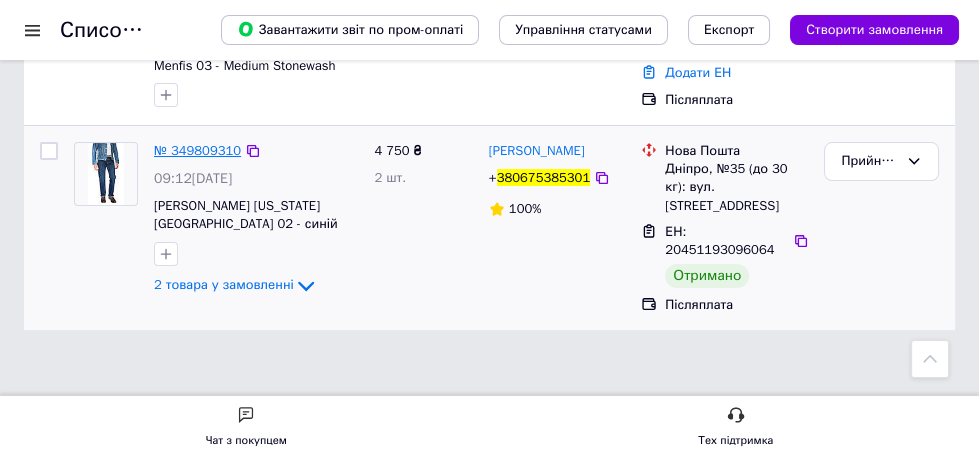 type on "380675385301" 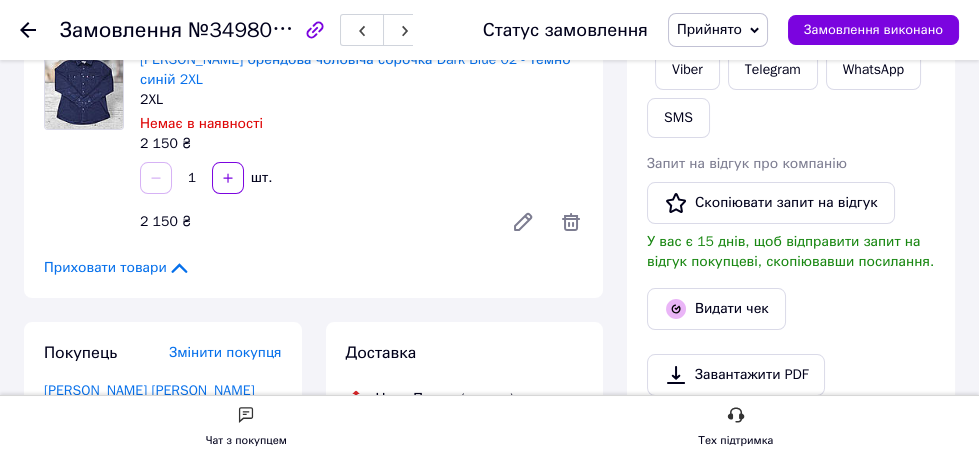scroll, scrollTop: 0, scrollLeft: 0, axis: both 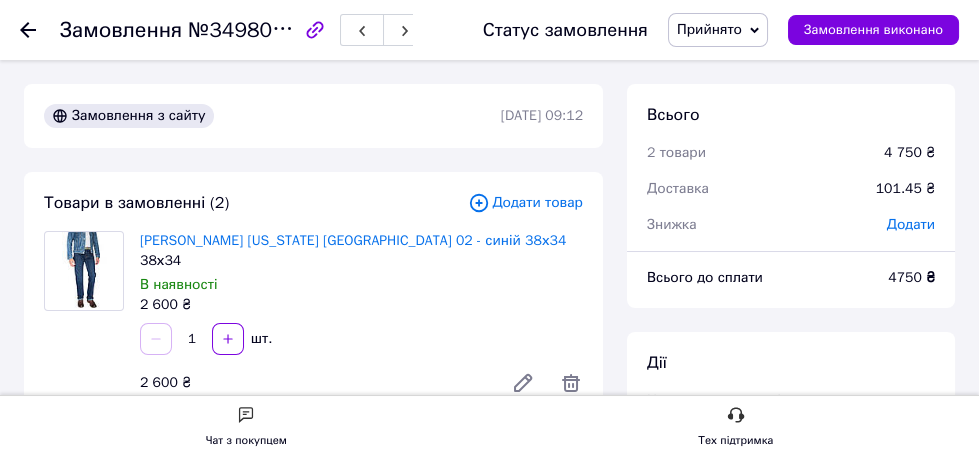 click 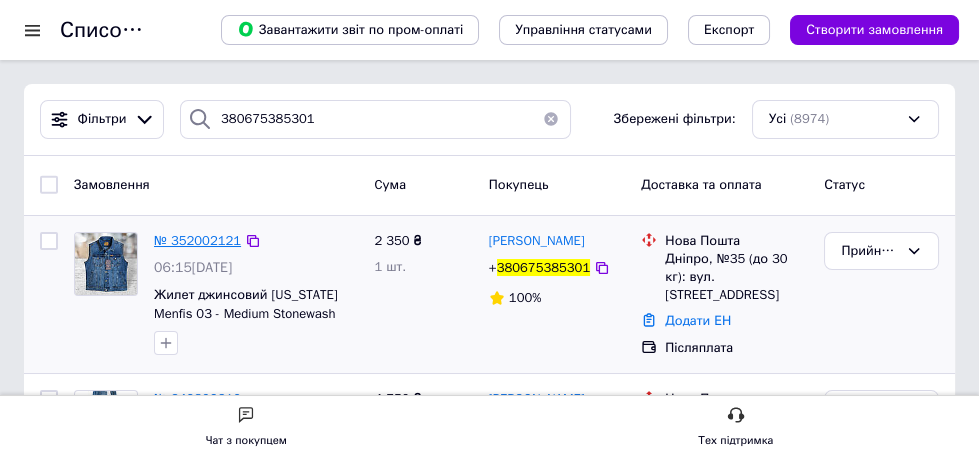 click on "№ 352002121" at bounding box center (197, 240) 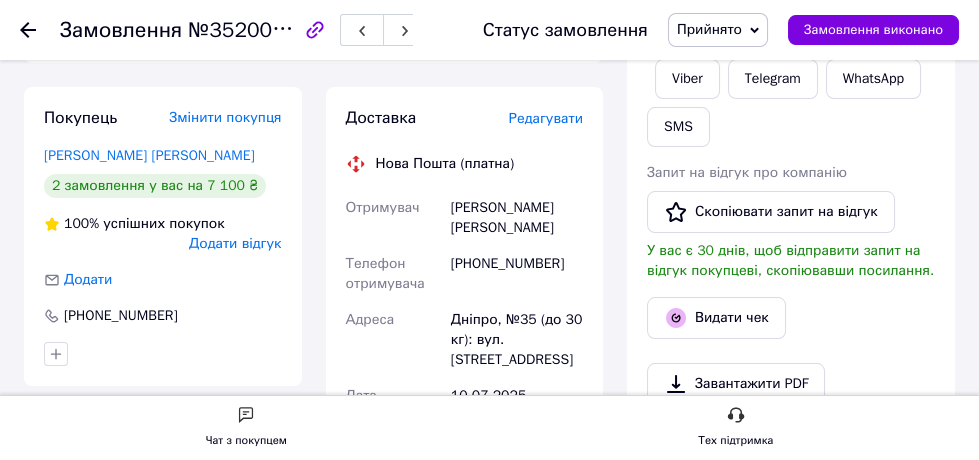 scroll, scrollTop: 363, scrollLeft: 0, axis: vertical 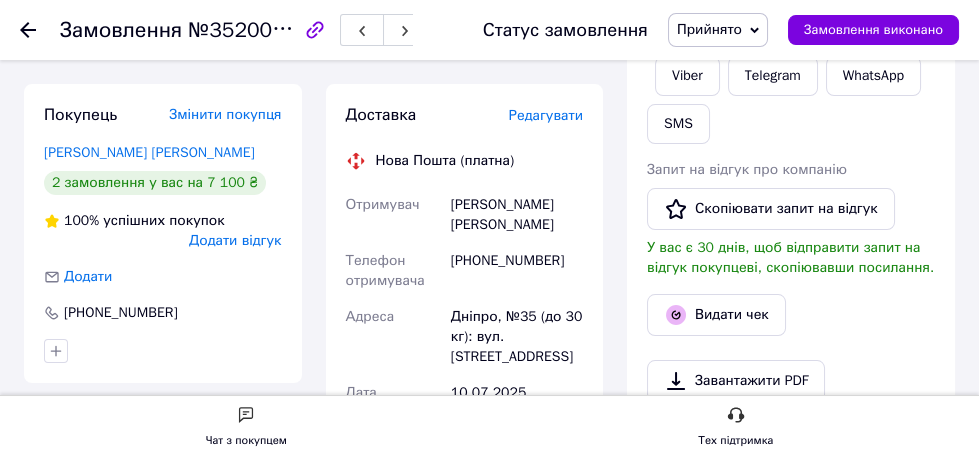 click 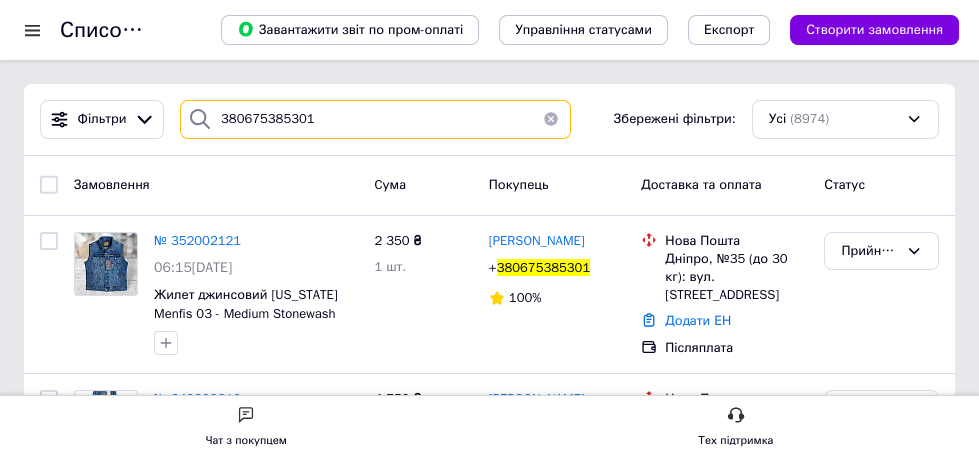click on "380675385301" at bounding box center [375, 119] 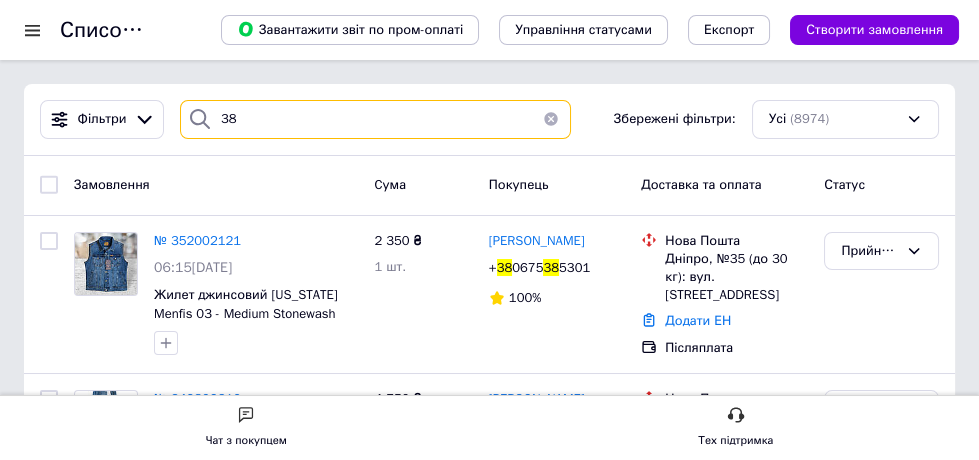 type on "3" 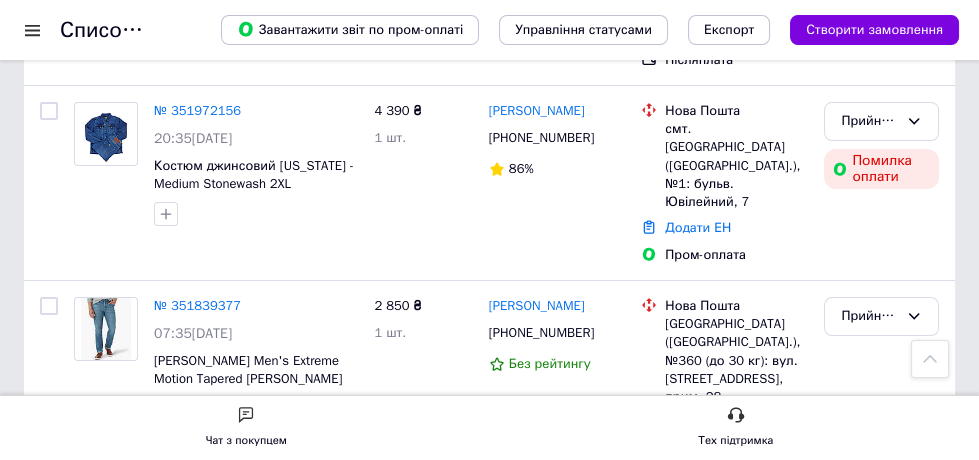scroll, scrollTop: 727, scrollLeft: 0, axis: vertical 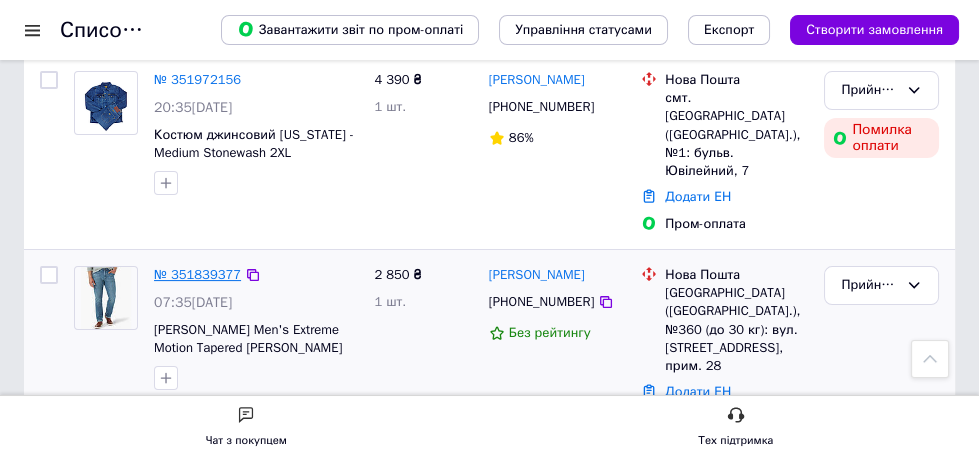 type 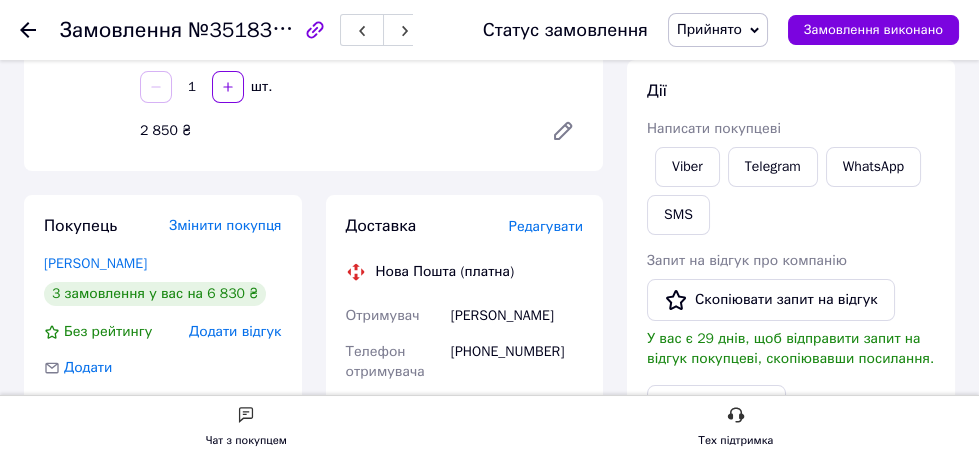 scroll, scrollTop: 363, scrollLeft: 0, axis: vertical 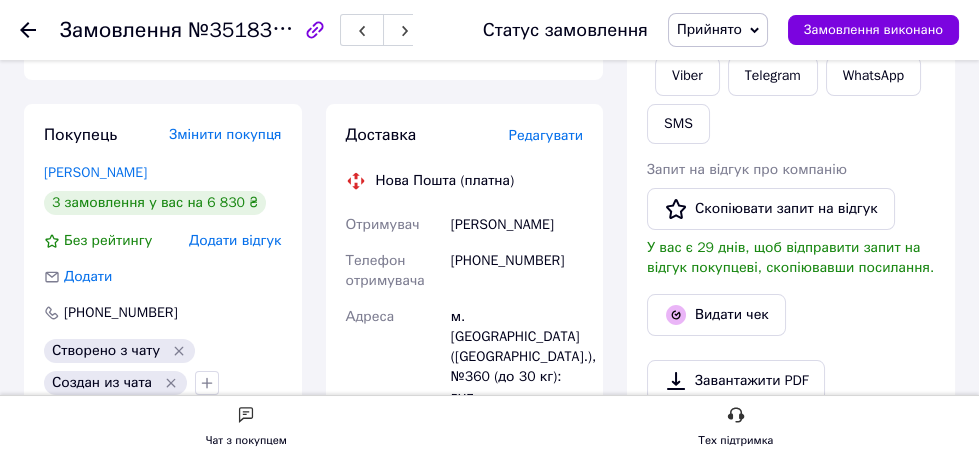 click 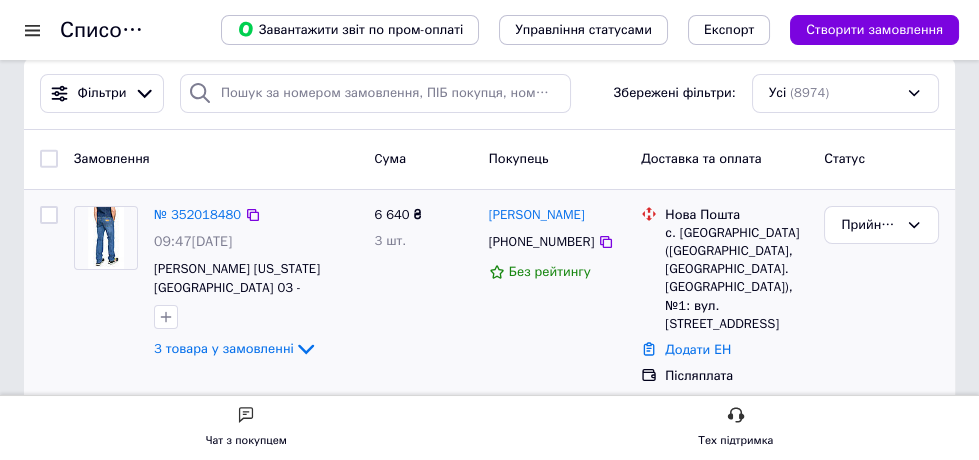scroll, scrollTop: 0, scrollLeft: 0, axis: both 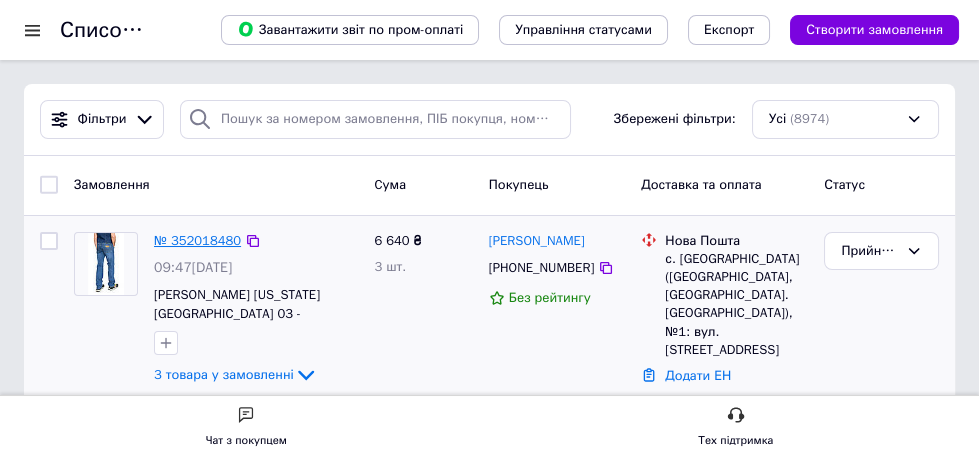 click on "№ 352018480" at bounding box center [197, 240] 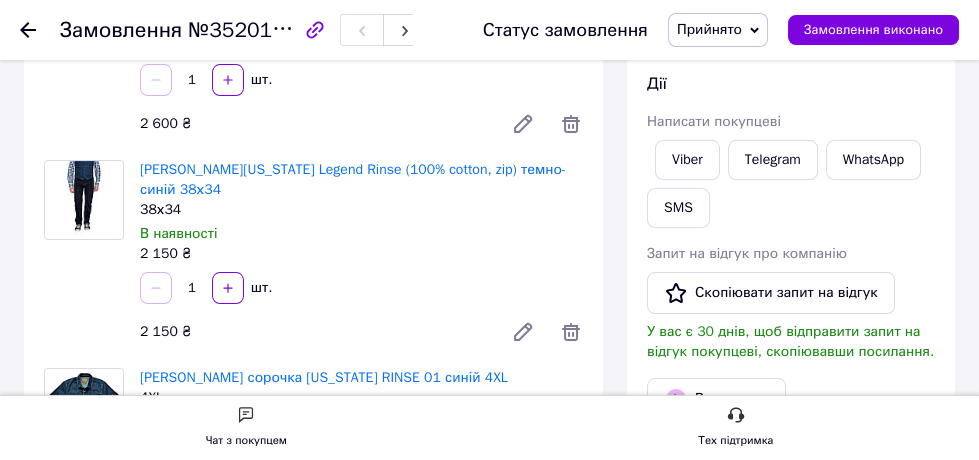 scroll, scrollTop: 0, scrollLeft: 0, axis: both 